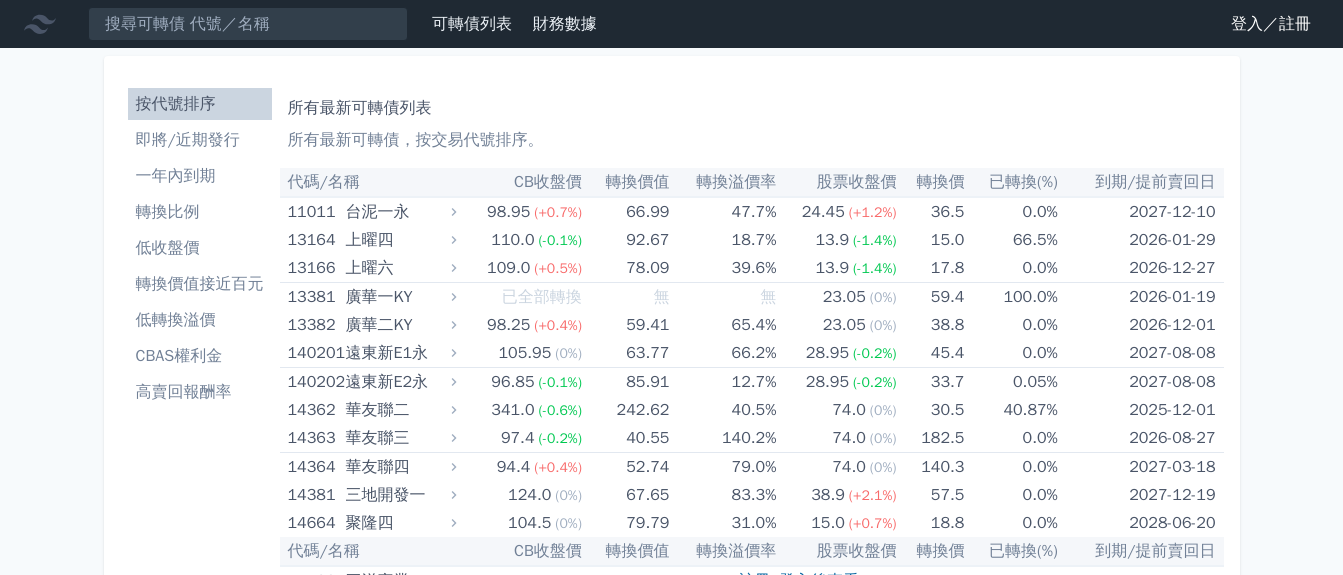 scroll, scrollTop: 0, scrollLeft: 0, axis: both 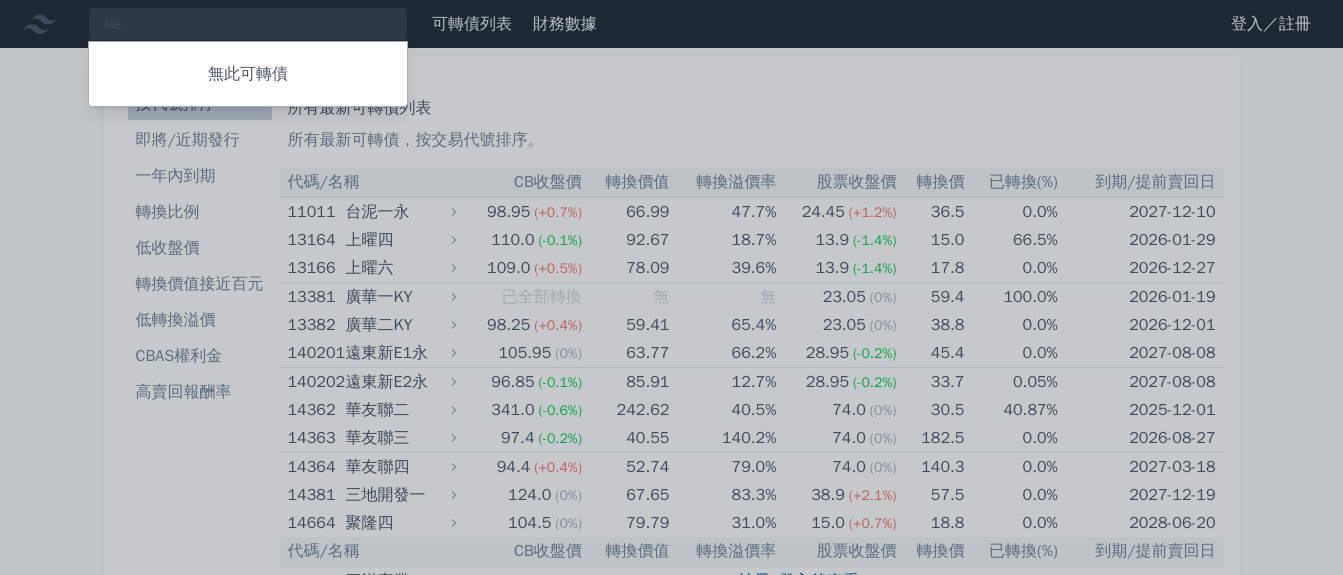 type on "可" 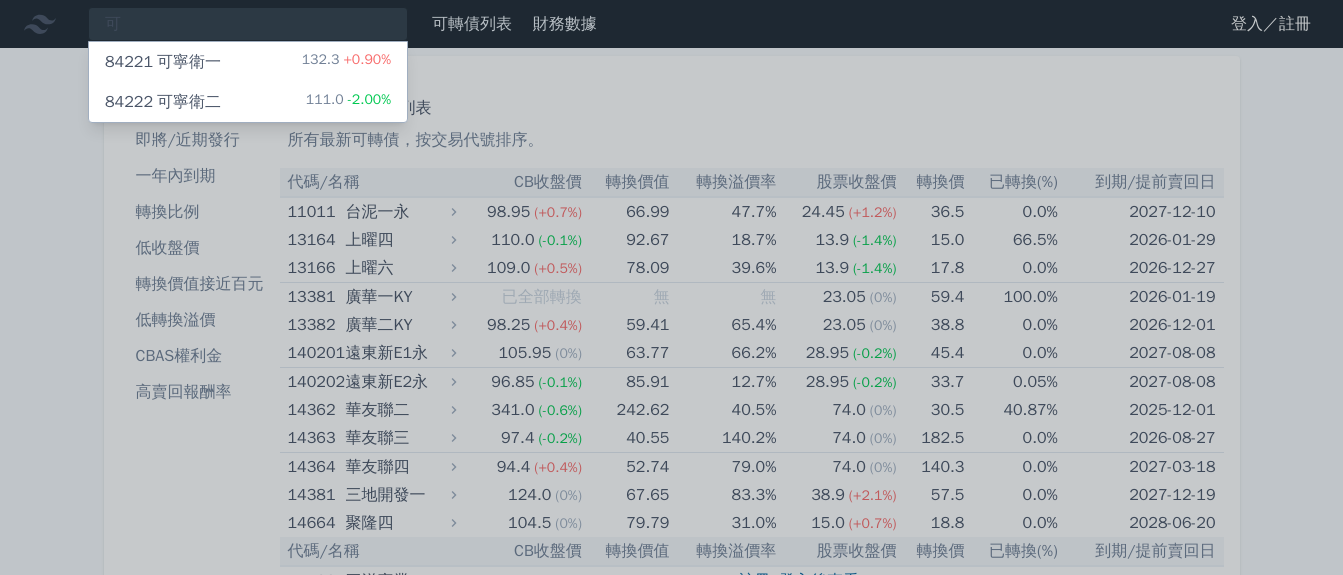 type 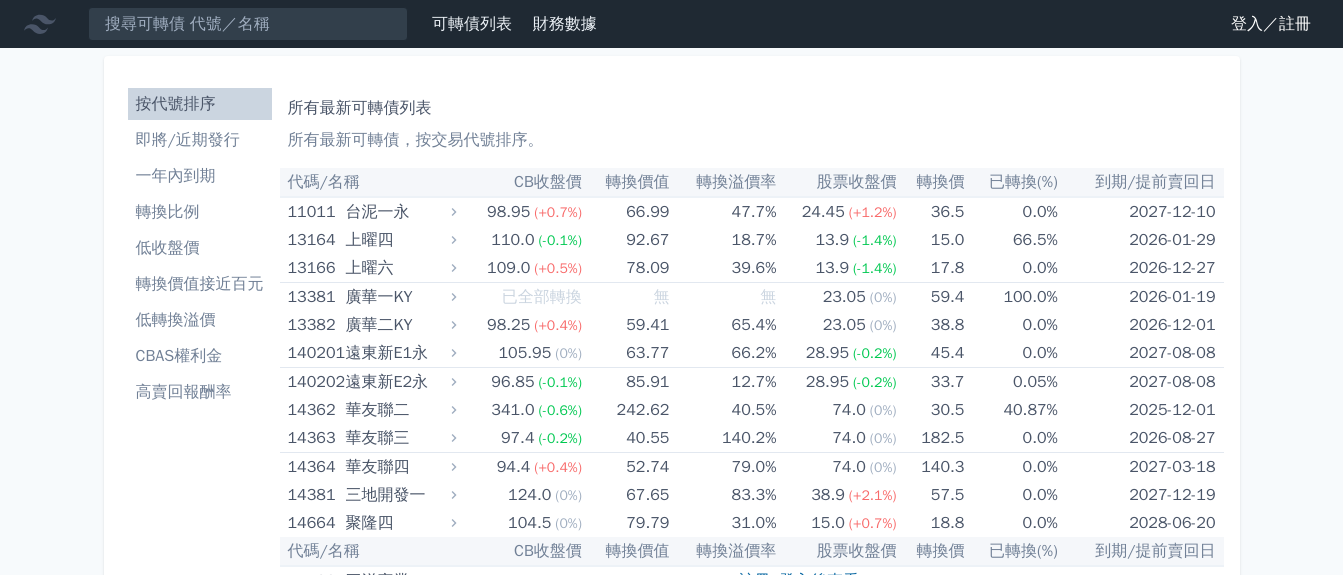 click on "即將/近期發行" at bounding box center (200, 140) 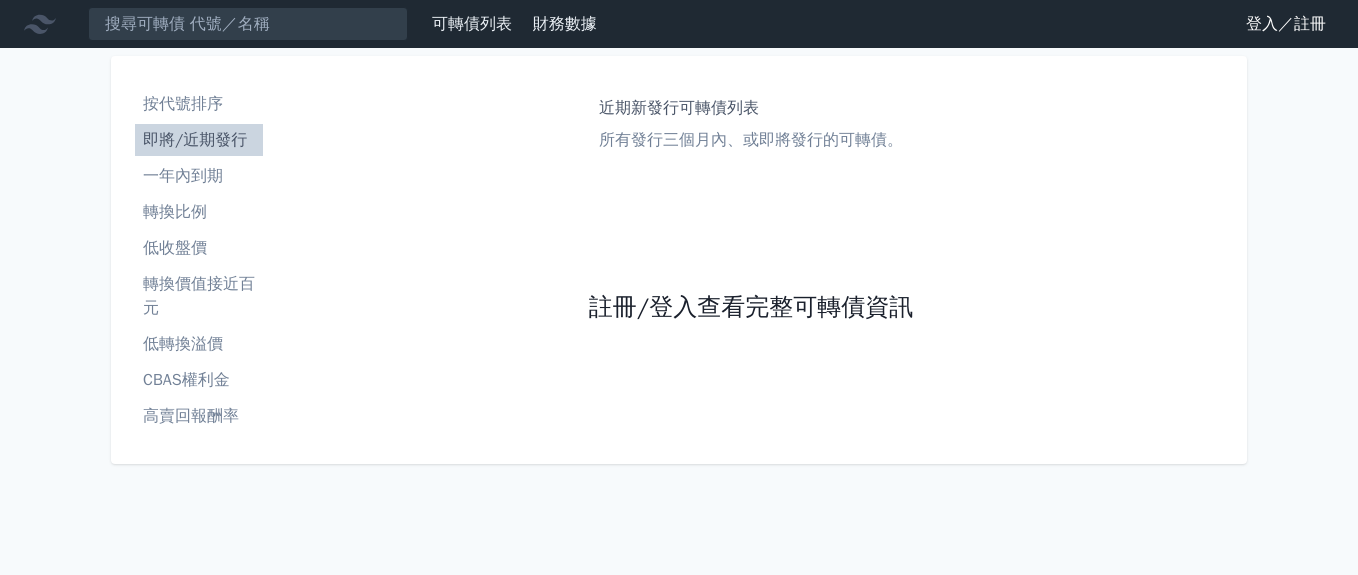 click on "註冊/登入查看完整可轉債資訊" at bounding box center [751, 308] 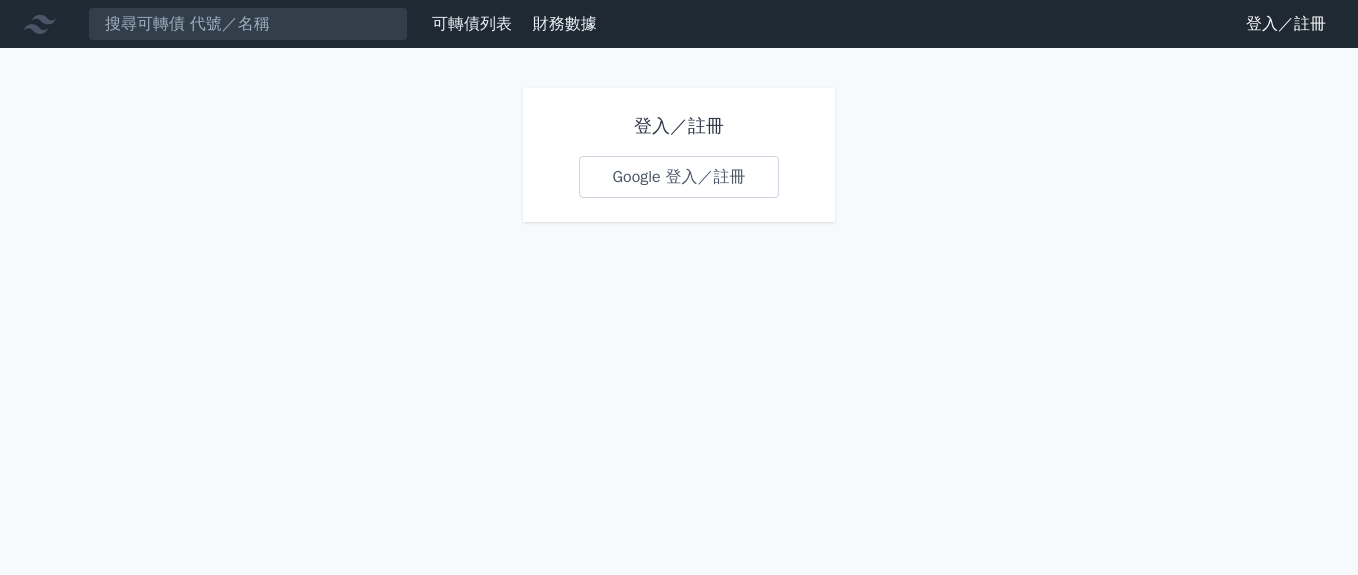 click on "Google 登入／註冊" at bounding box center (678, 177) 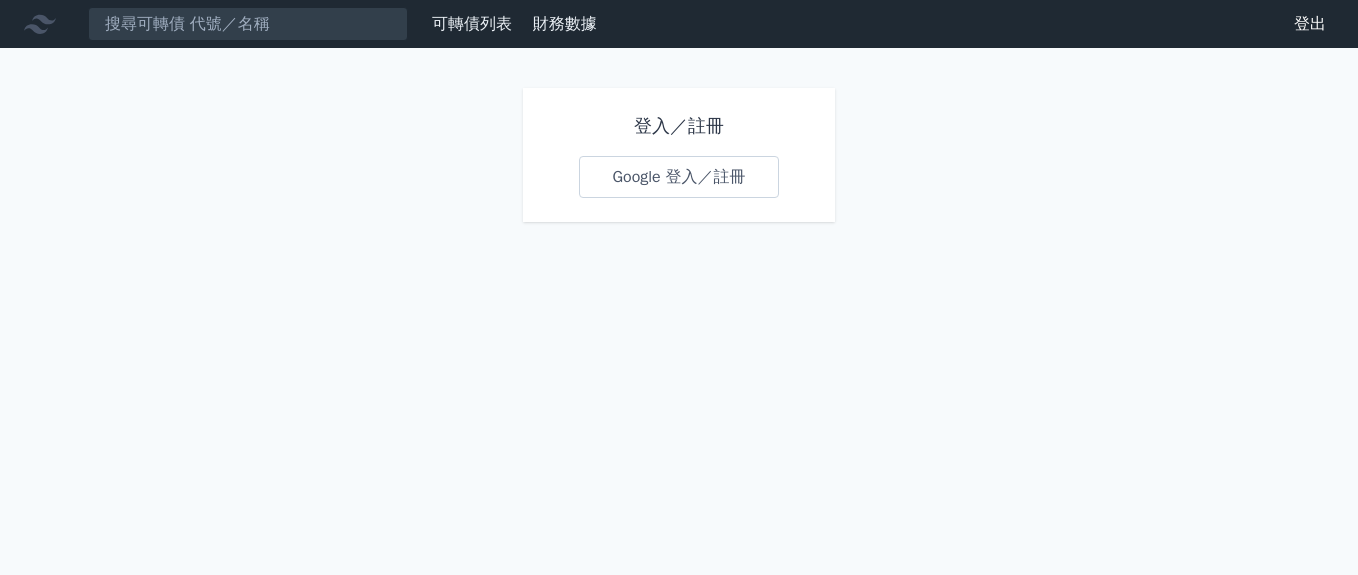 click on "可轉債列表" at bounding box center [472, 24] 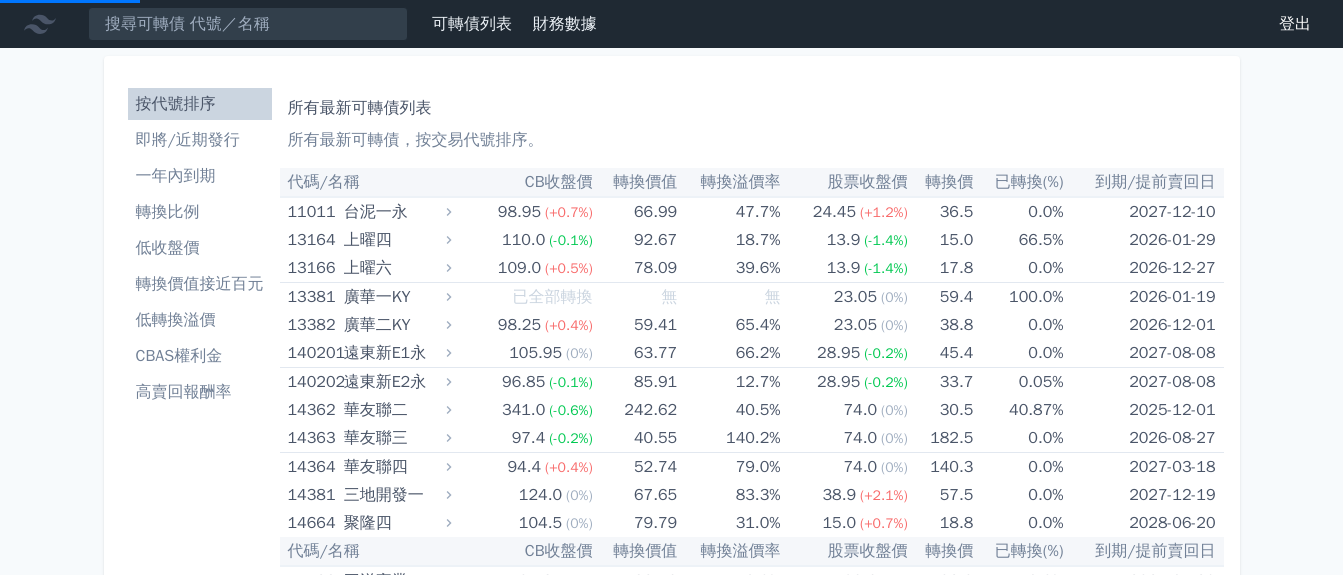 click on "財務數據" at bounding box center [565, 24] 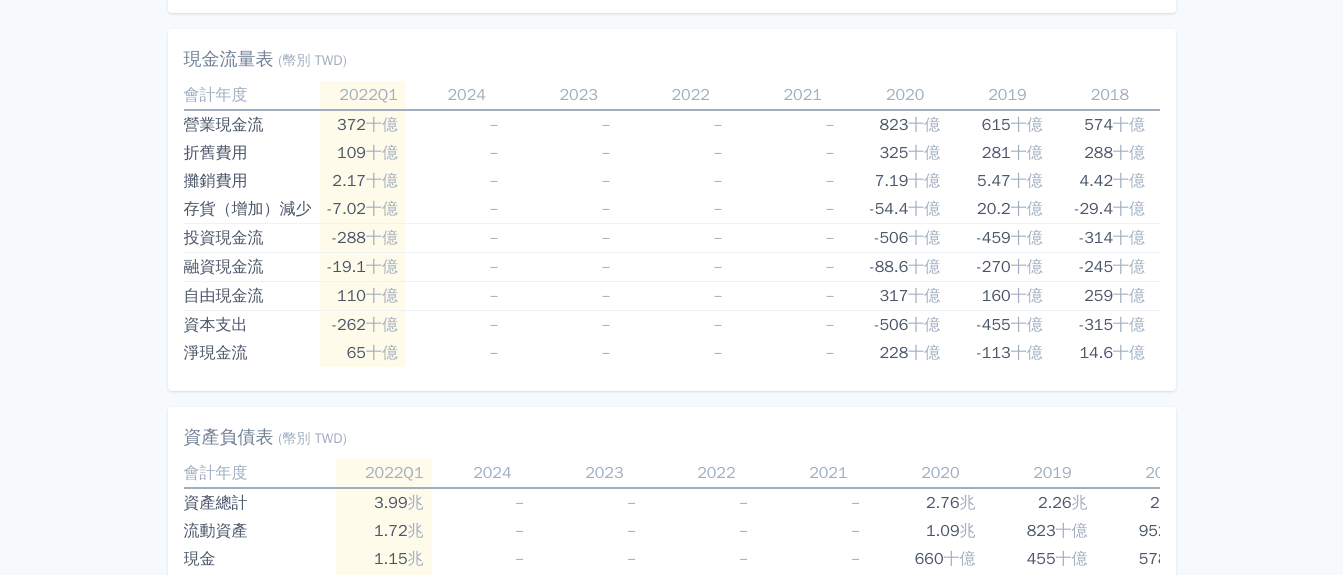 scroll, scrollTop: 1300, scrollLeft: 0, axis: vertical 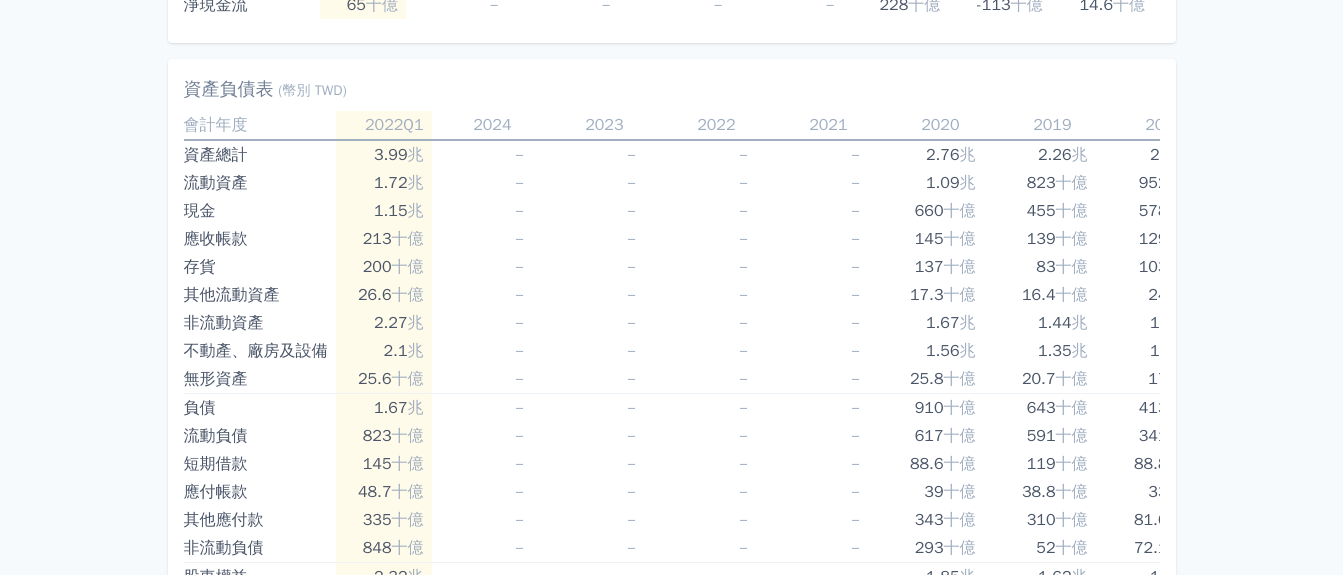 click on "資產負債表" at bounding box center [229, 89] 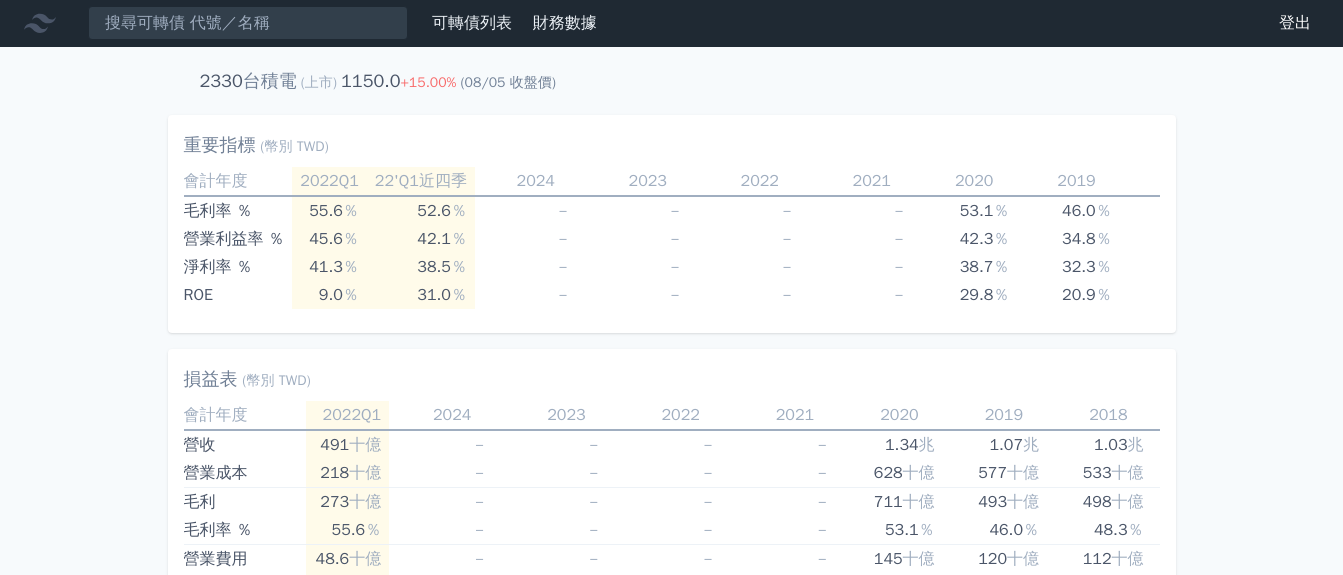 scroll, scrollTop: 0, scrollLeft: 0, axis: both 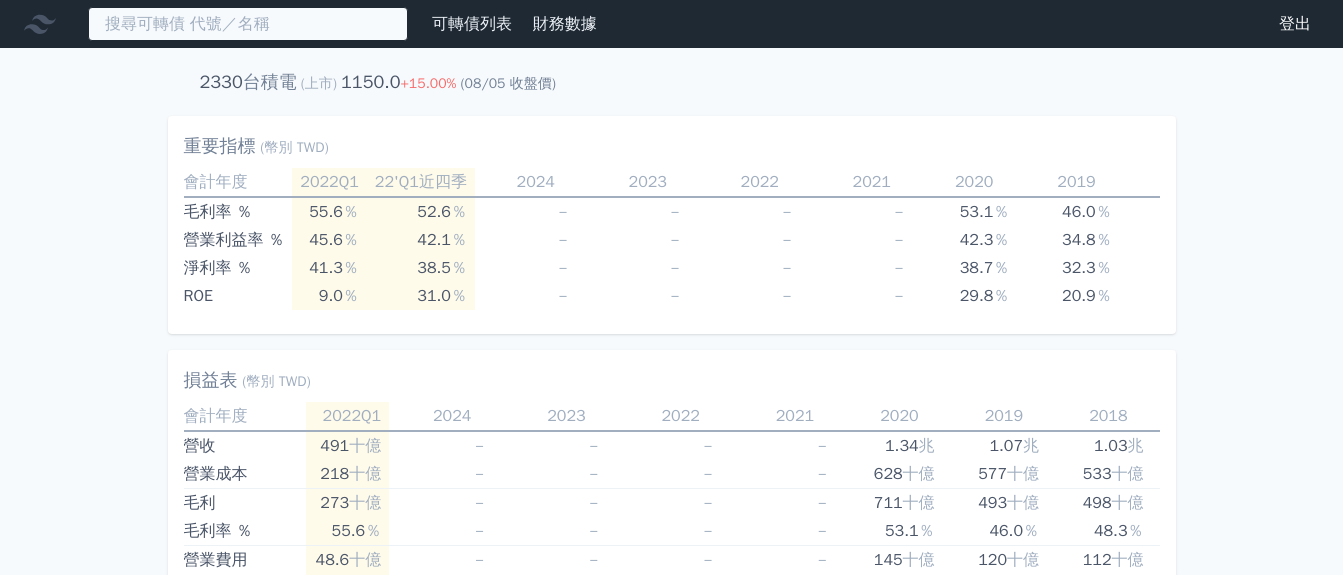 click at bounding box center (248, 24) 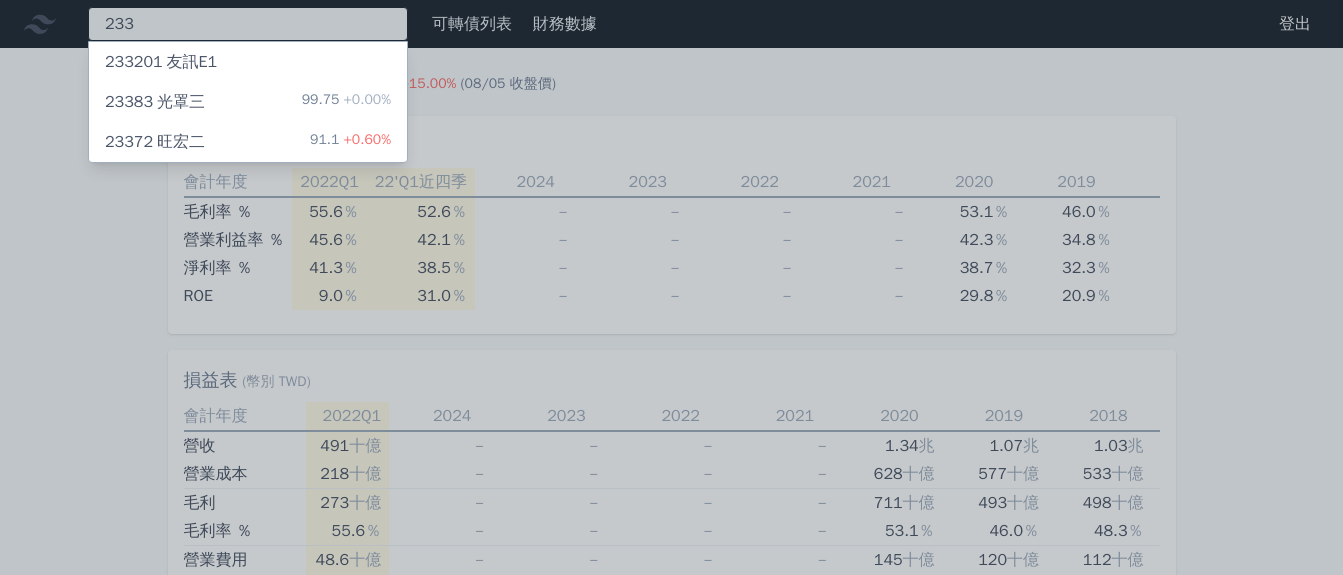 type on "233" 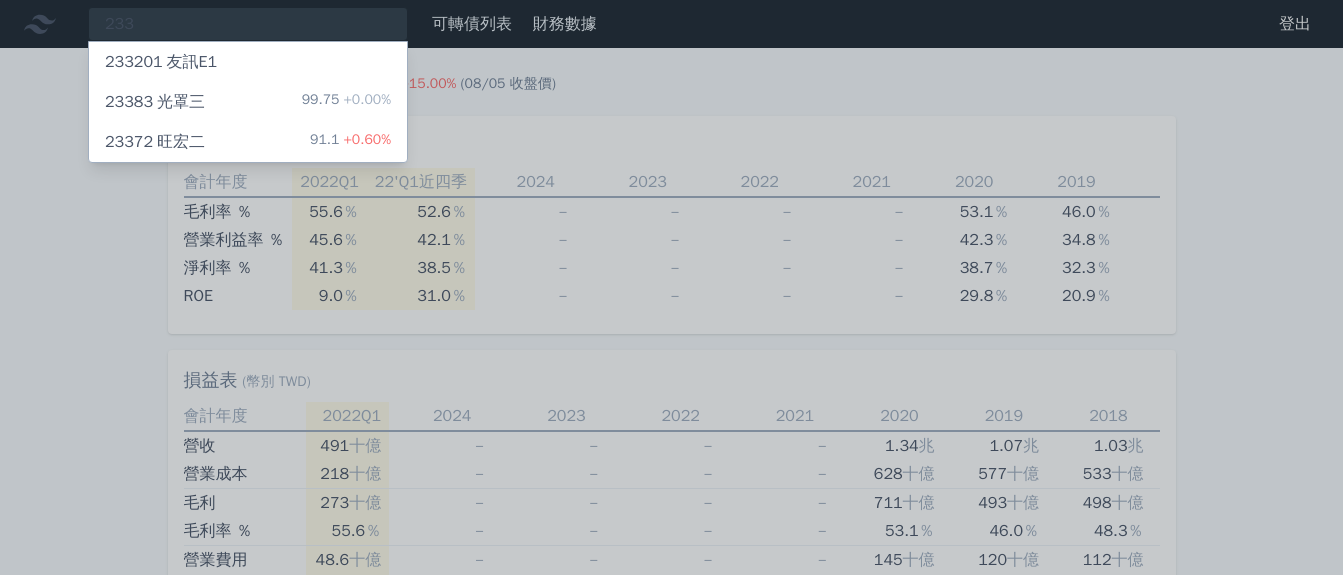 click on "23383 光罩三" at bounding box center (155, 102) 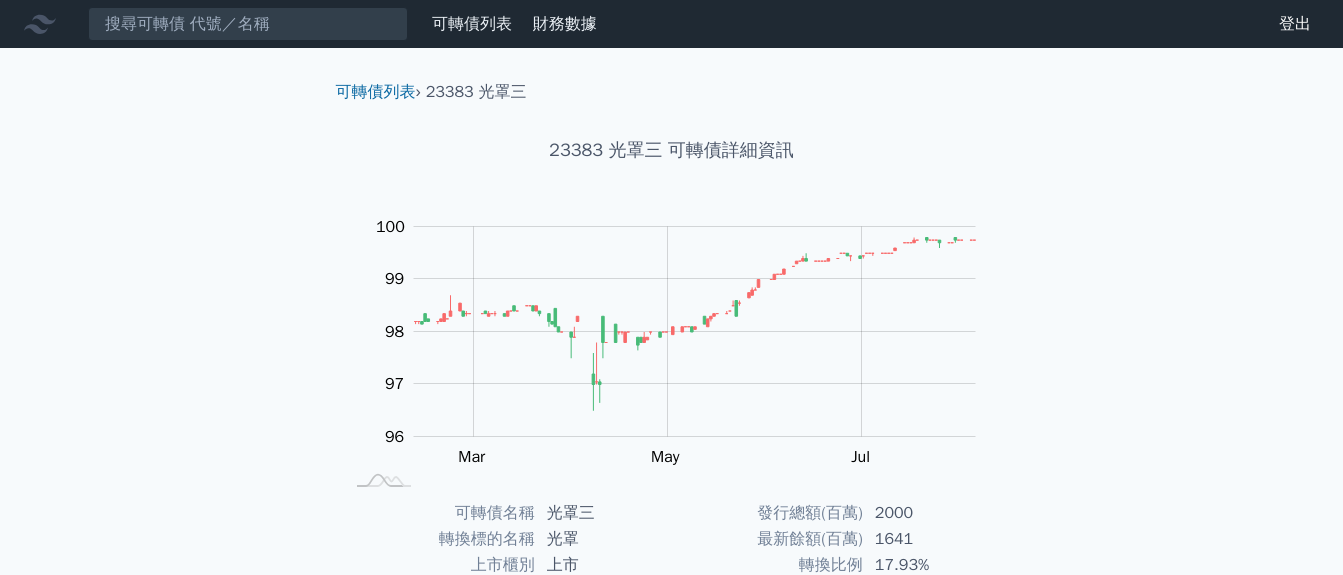 click on "財務數據" at bounding box center (565, 24) 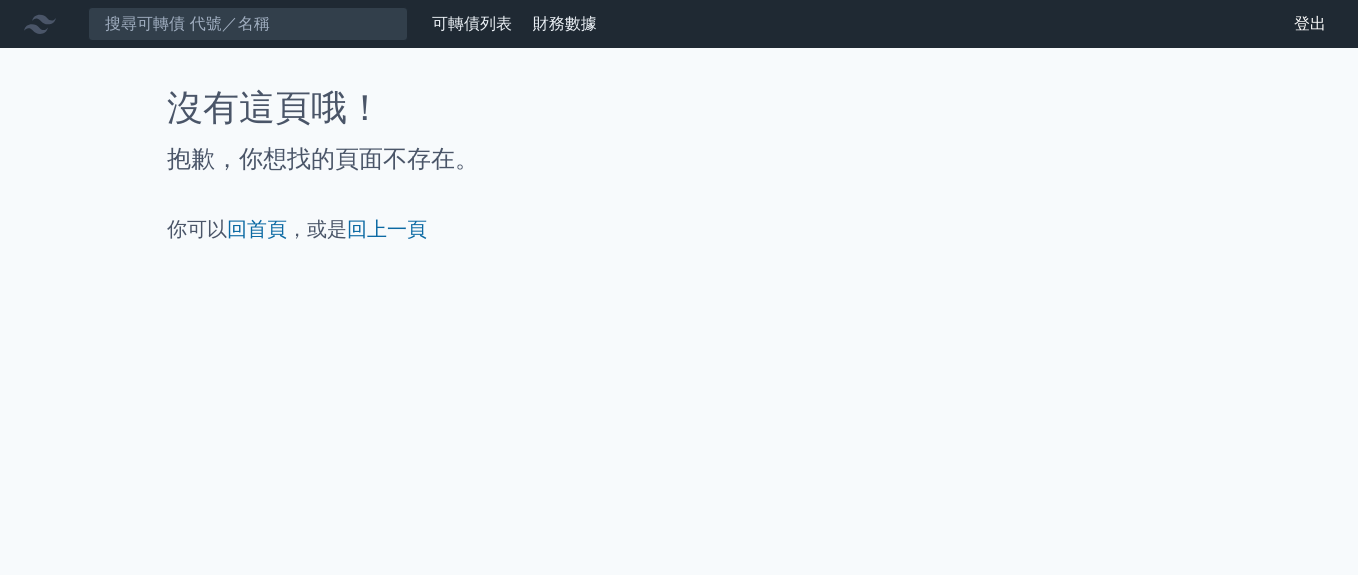 click on "可轉債列表" at bounding box center (472, 24) 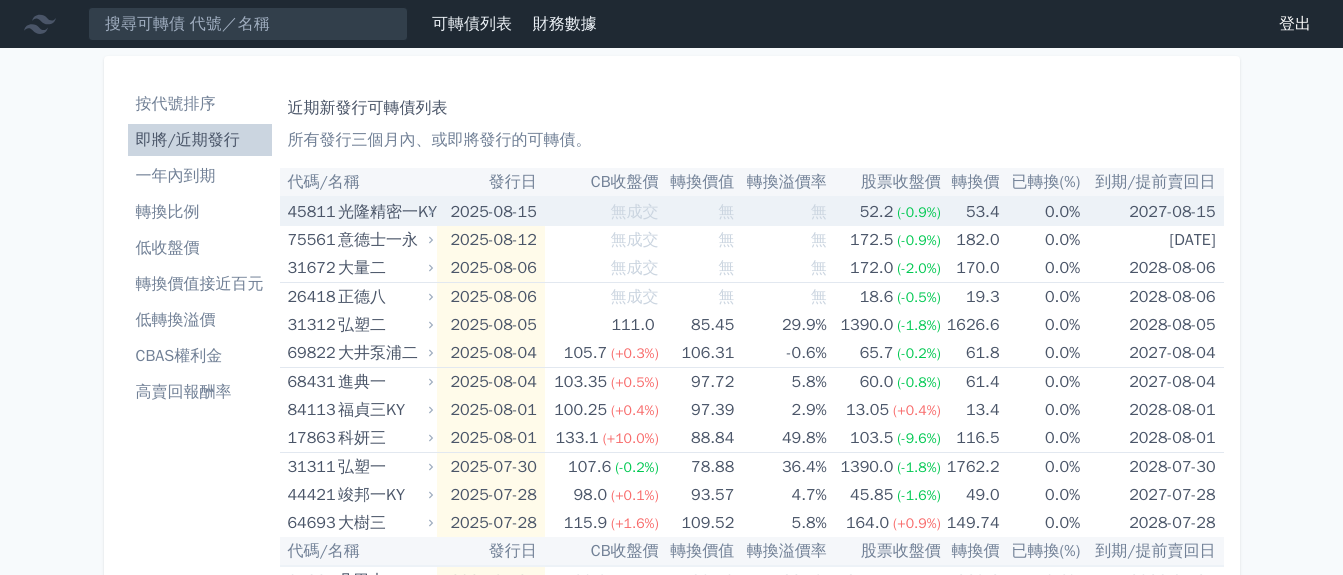 click on "光隆精密一KY" at bounding box center [383, 212] 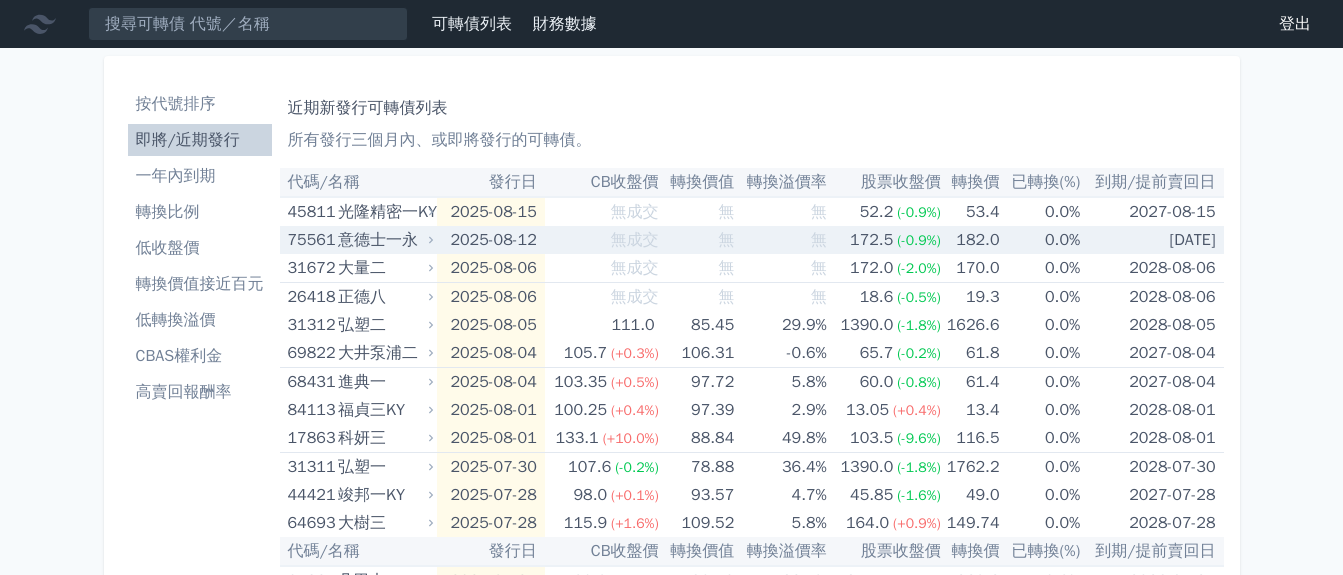 click on "意德士一永" at bounding box center [383, 240] 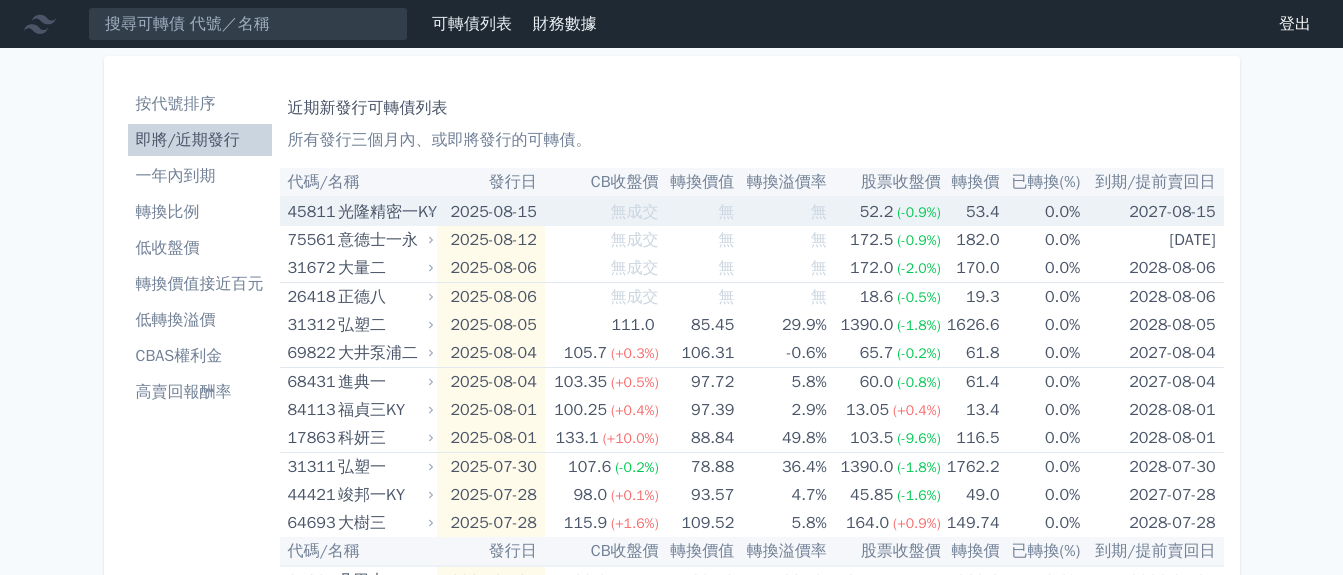 click 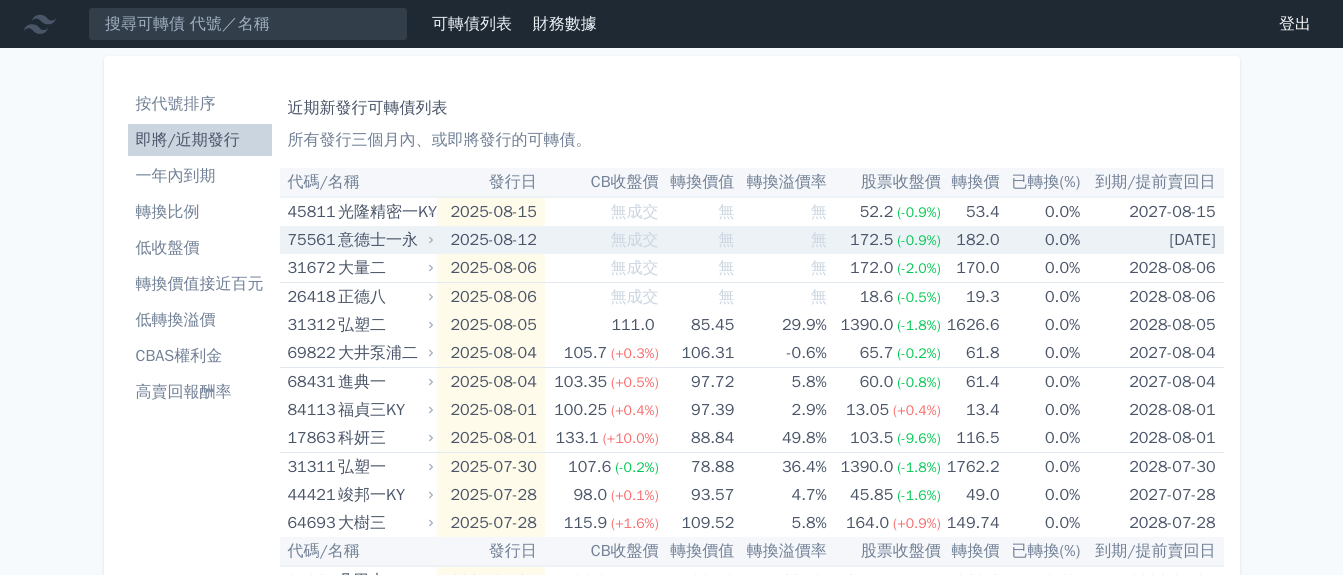 click 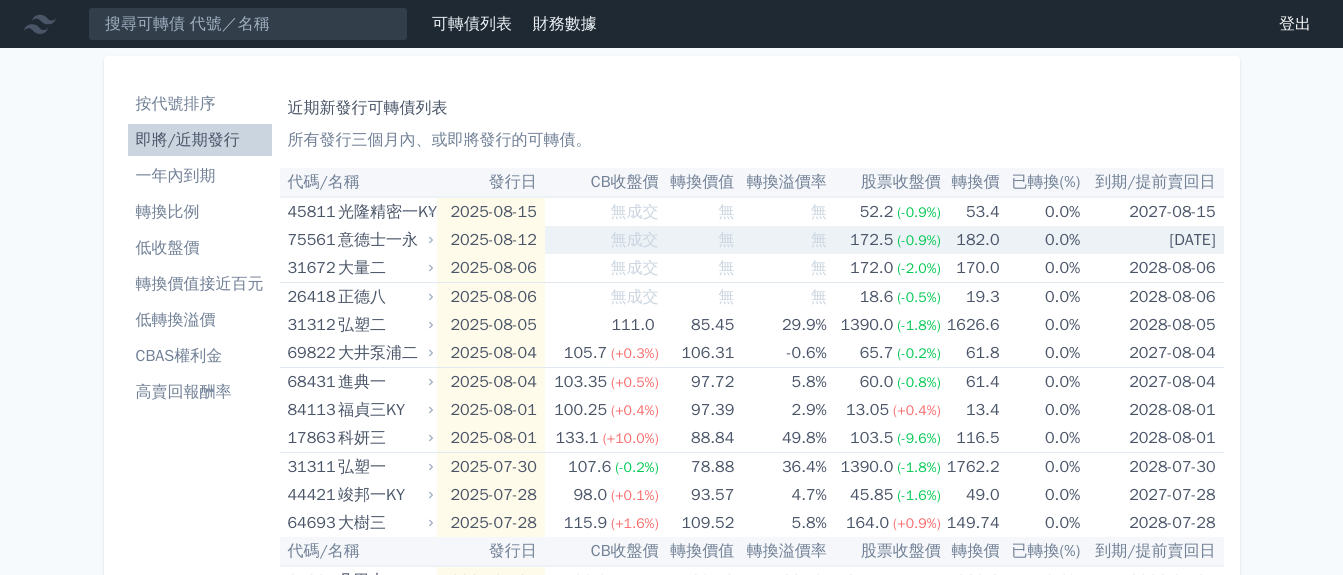 click on "意德士一永" at bounding box center (383, 240) 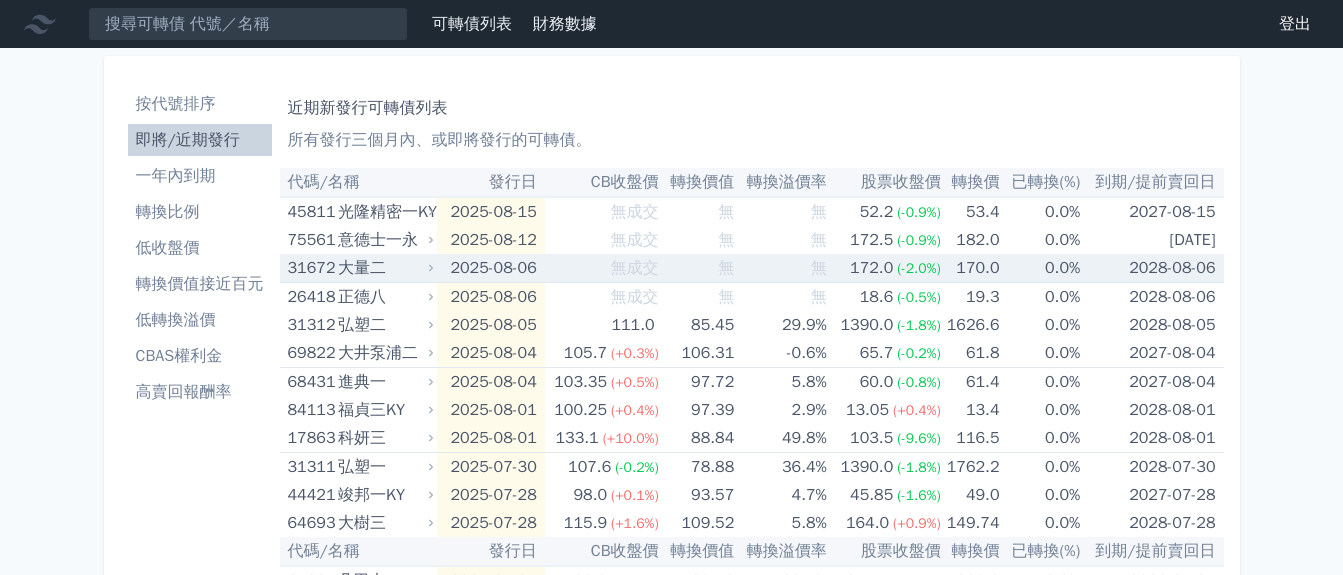 click on "大量二" at bounding box center (383, 268) 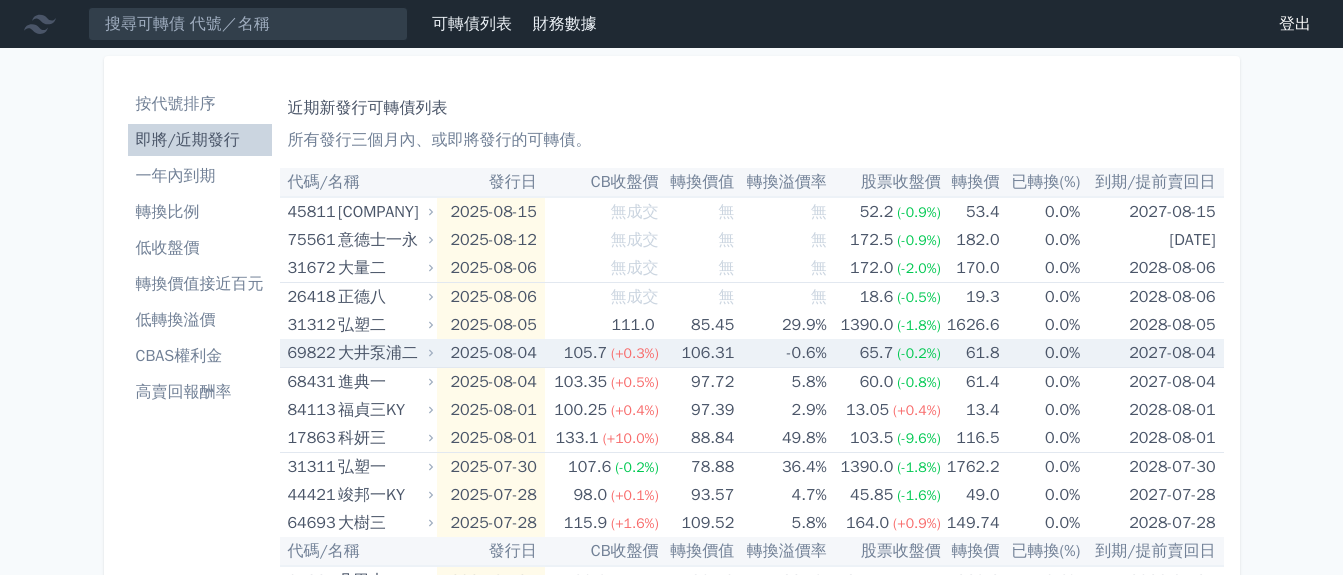 scroll, scrollTop: 0, scrollLeft: 0, axis: both 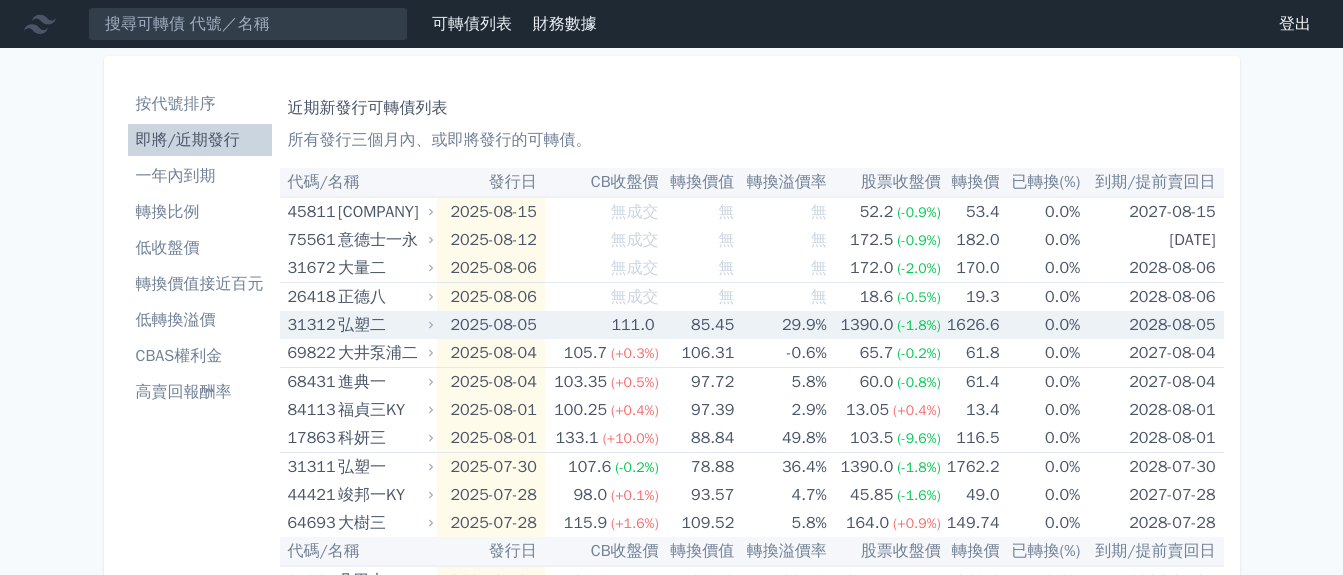 click on "31312
弘塑二" at bounding box center (363, 325) 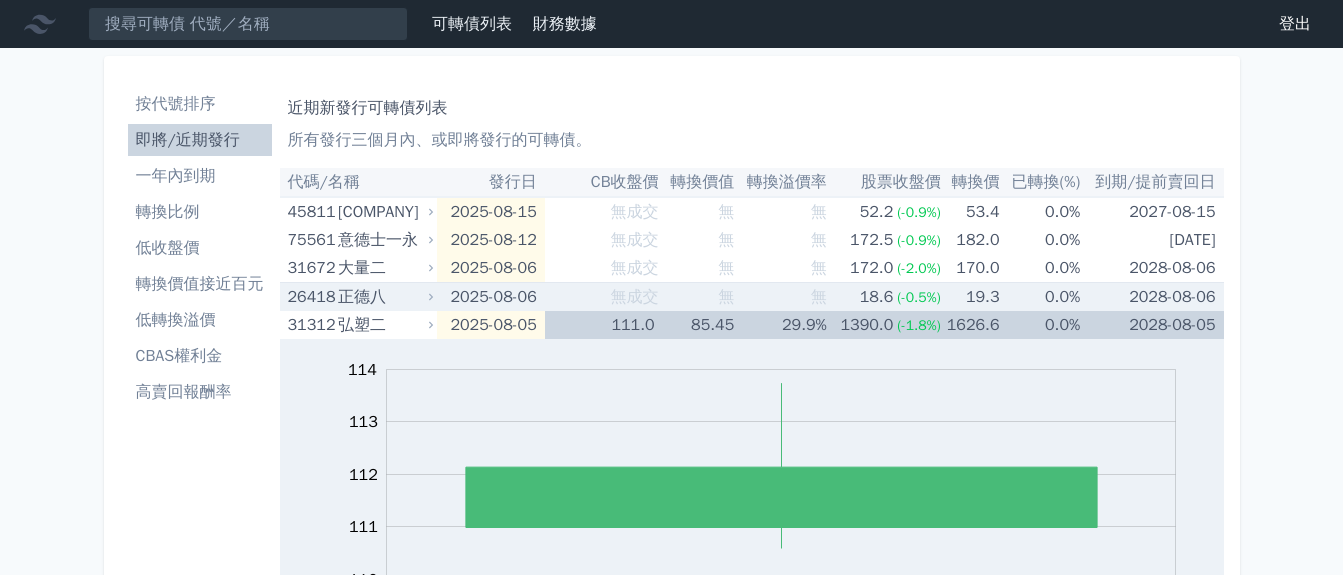 click 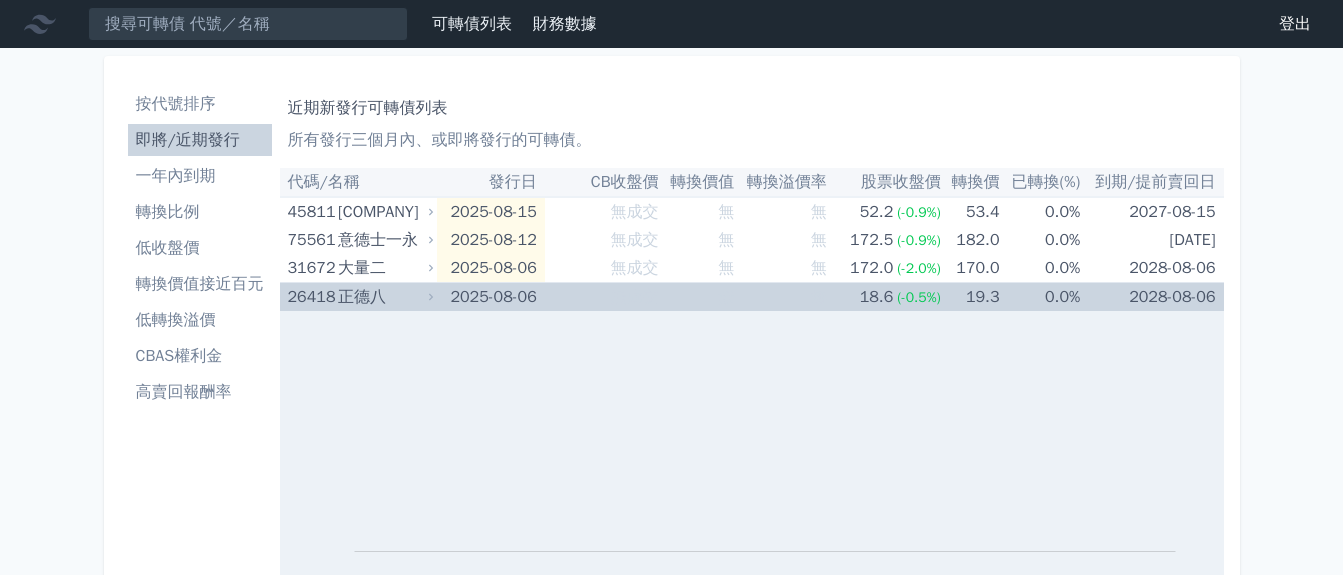 click 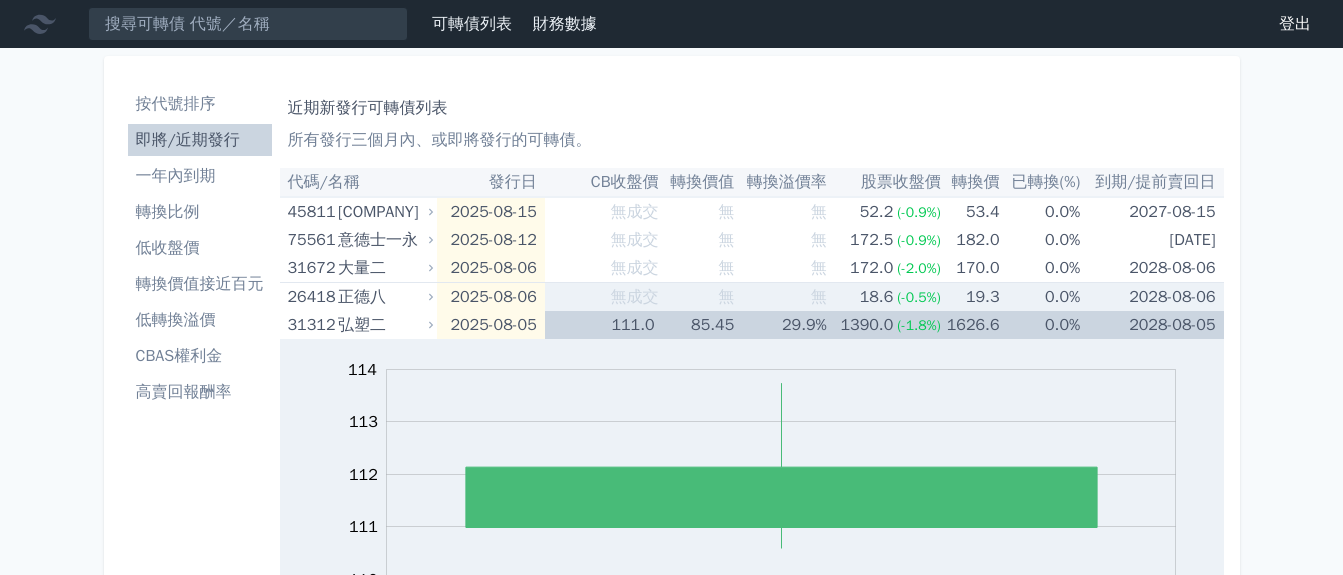 click 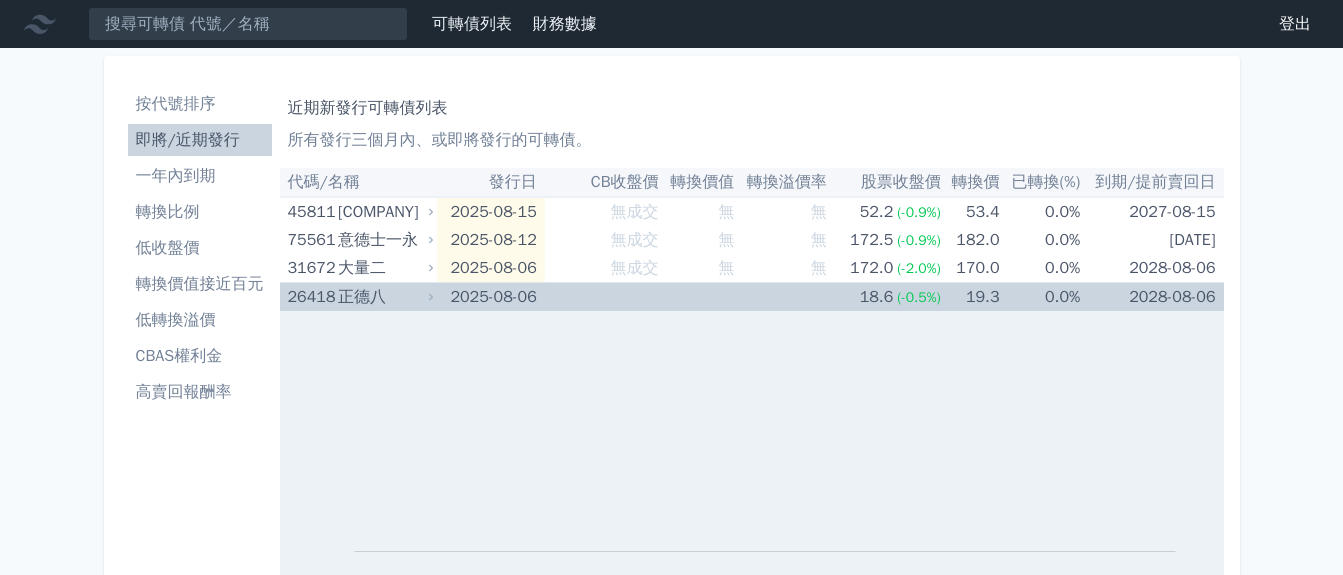 click 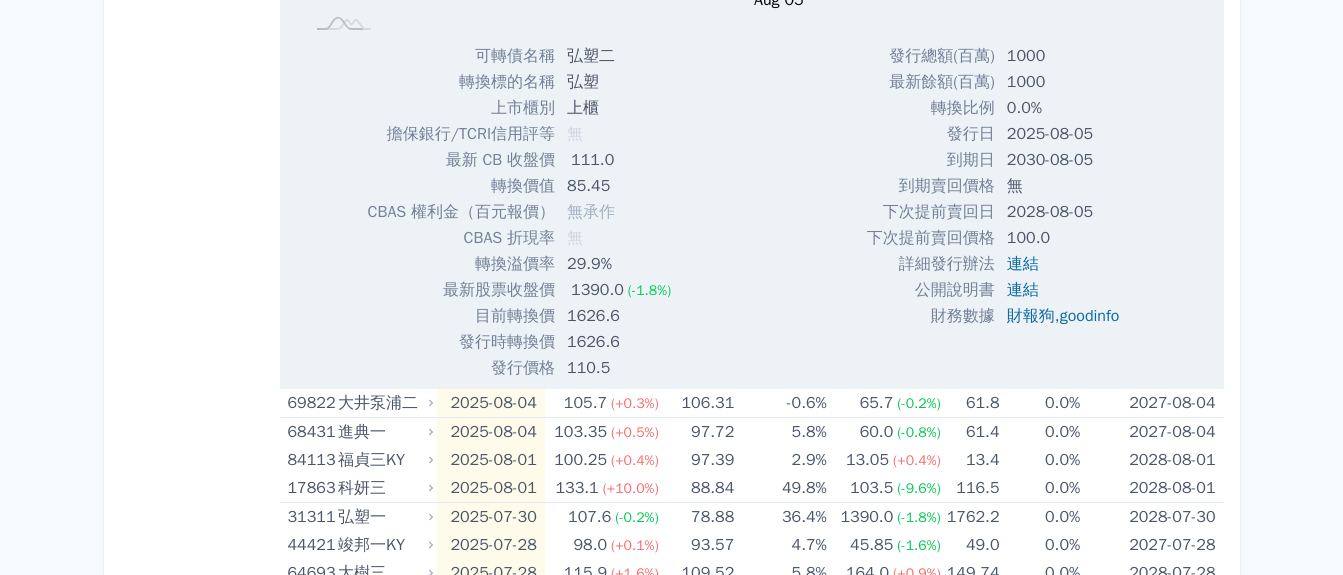 scroll, scrollTop: 700, scrollLeft: 0, axis: vertical 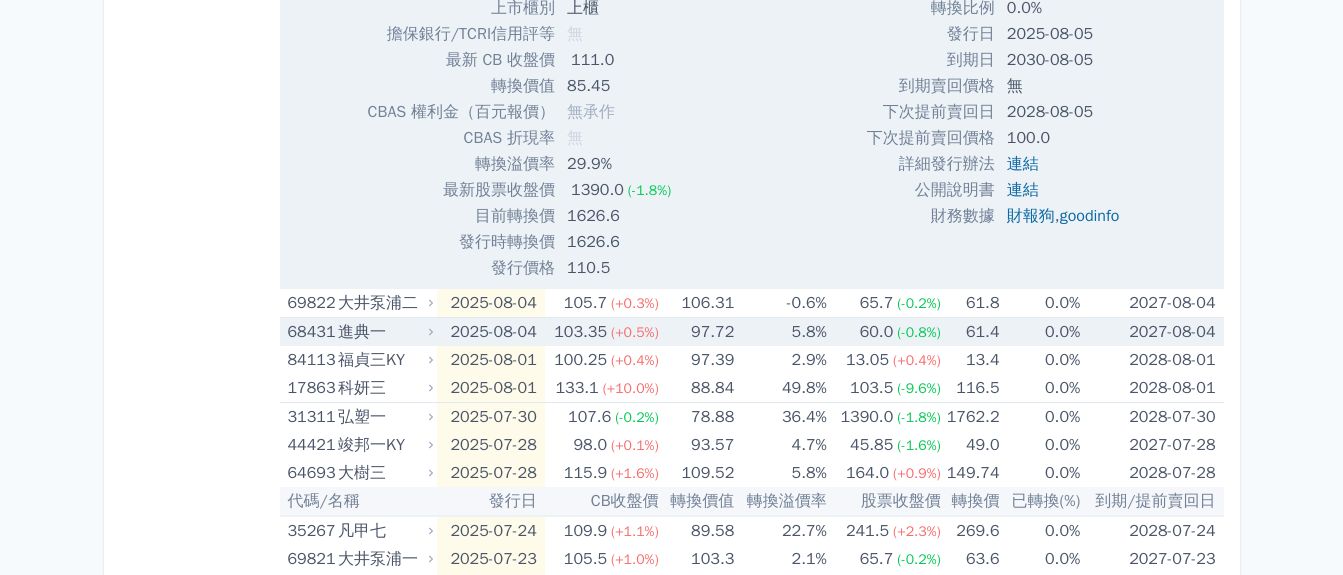 click 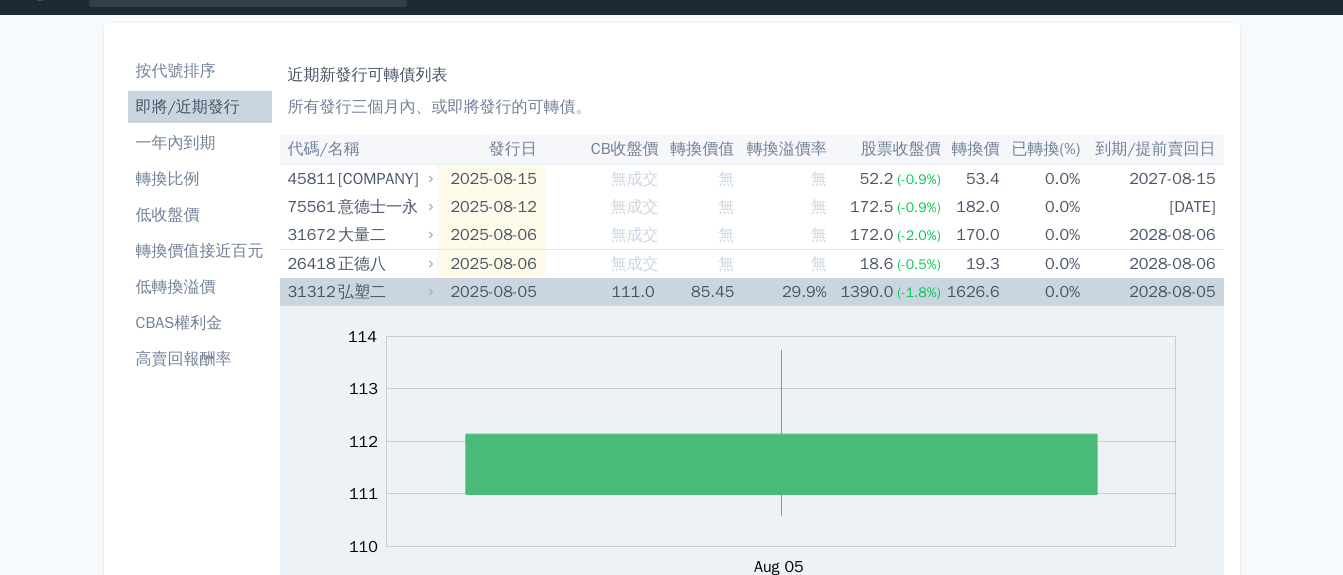 scroll, scrollTop: 0, scrollLeft: 0, axis: both 